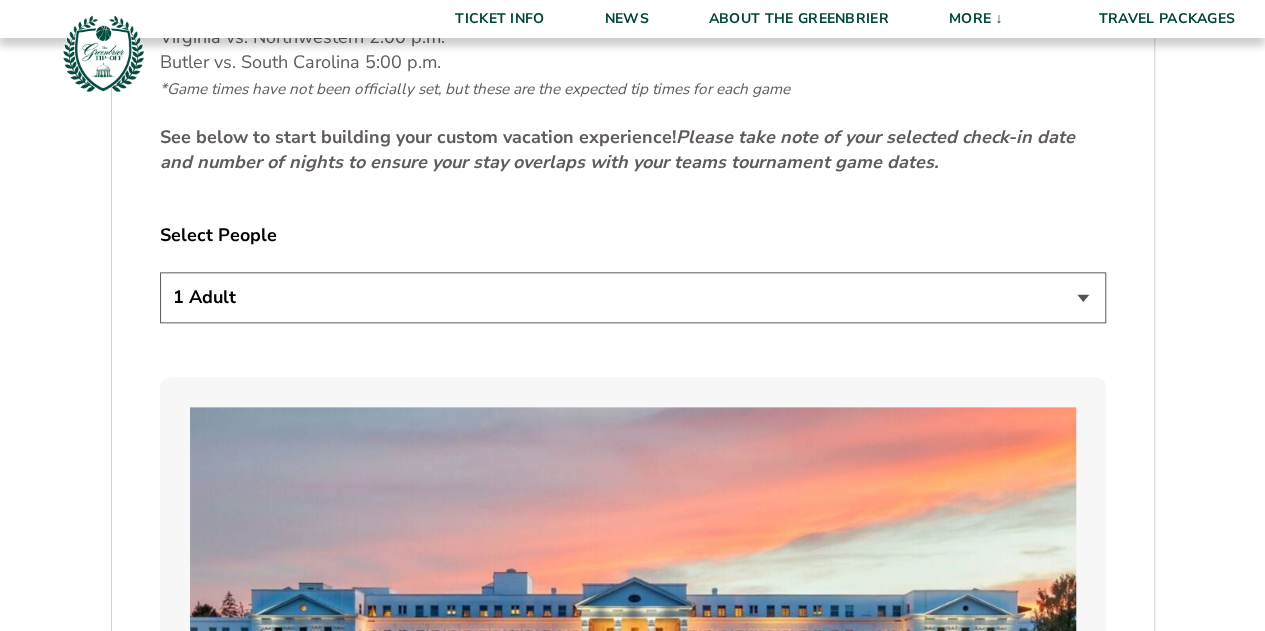 scroll, scrollTop: 1015, scrollLeft: 0, axis: vertical 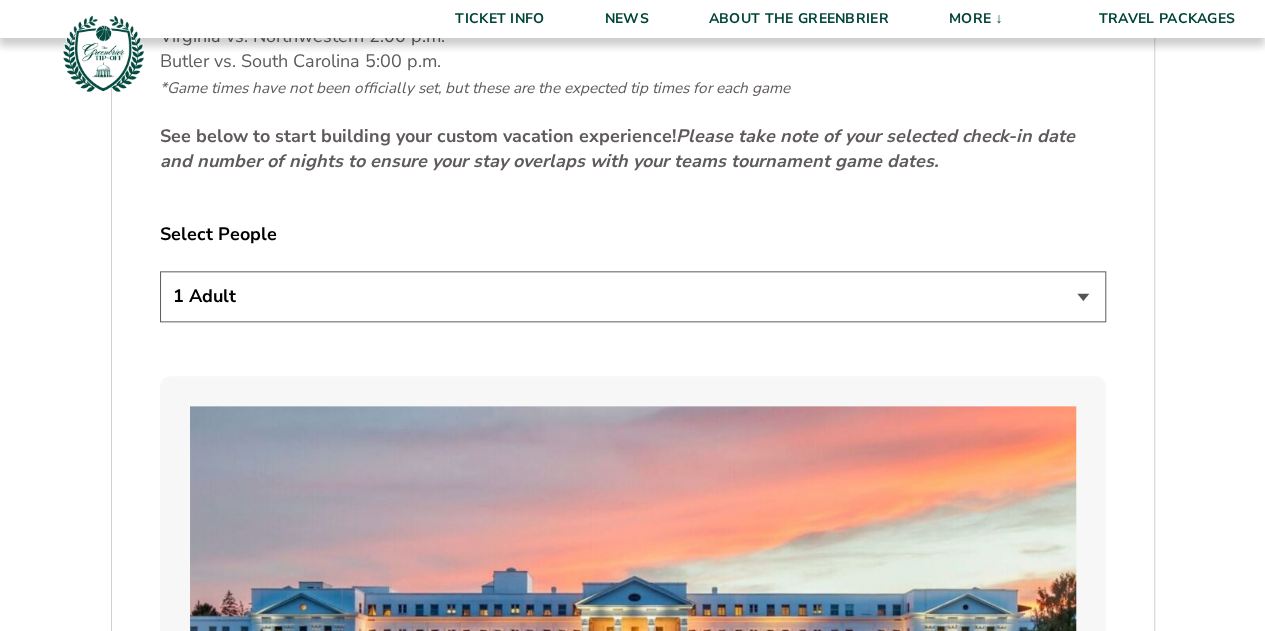 drag, startPoint x: 0, startPoint y: 0, endPoint x: 641, endPoint y: 261, distance: 692.09973 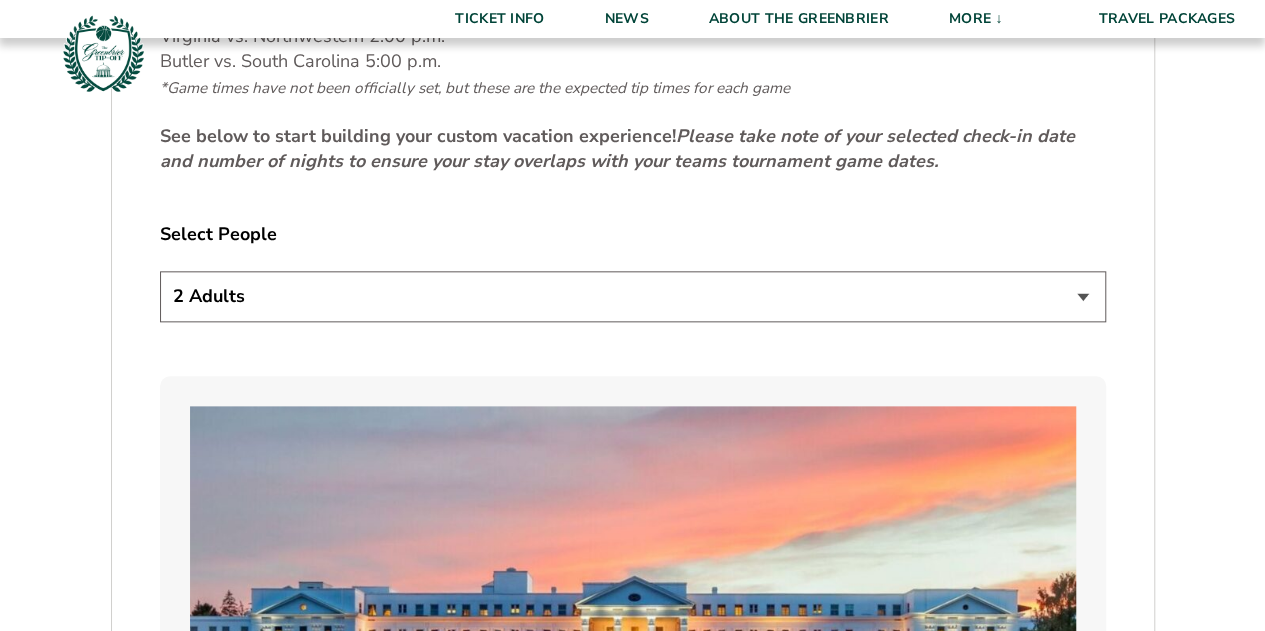click on "1 Adult
2 Adults
3 Adults
4 Adults
2 Adults + 1 Child
2 Adults + 2 Children
2 Adults + 3 Children" at bounding box center [633, 296] 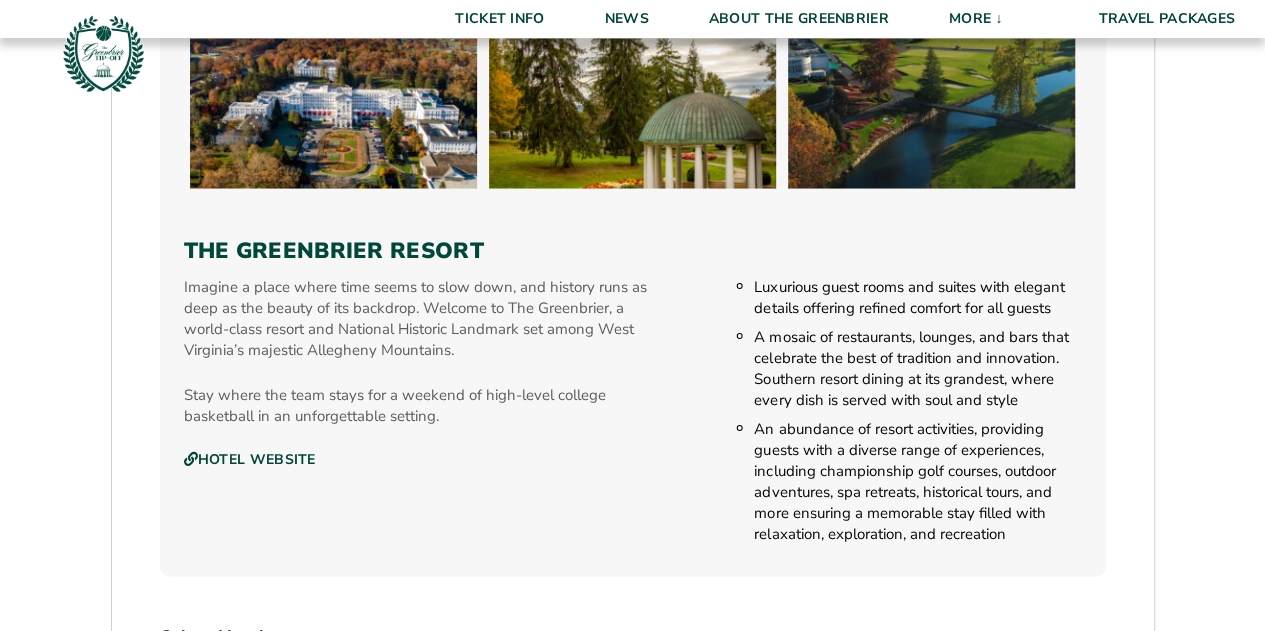 scroll, scrollTop: 2322, scrollLeft: 0, axis: vertical 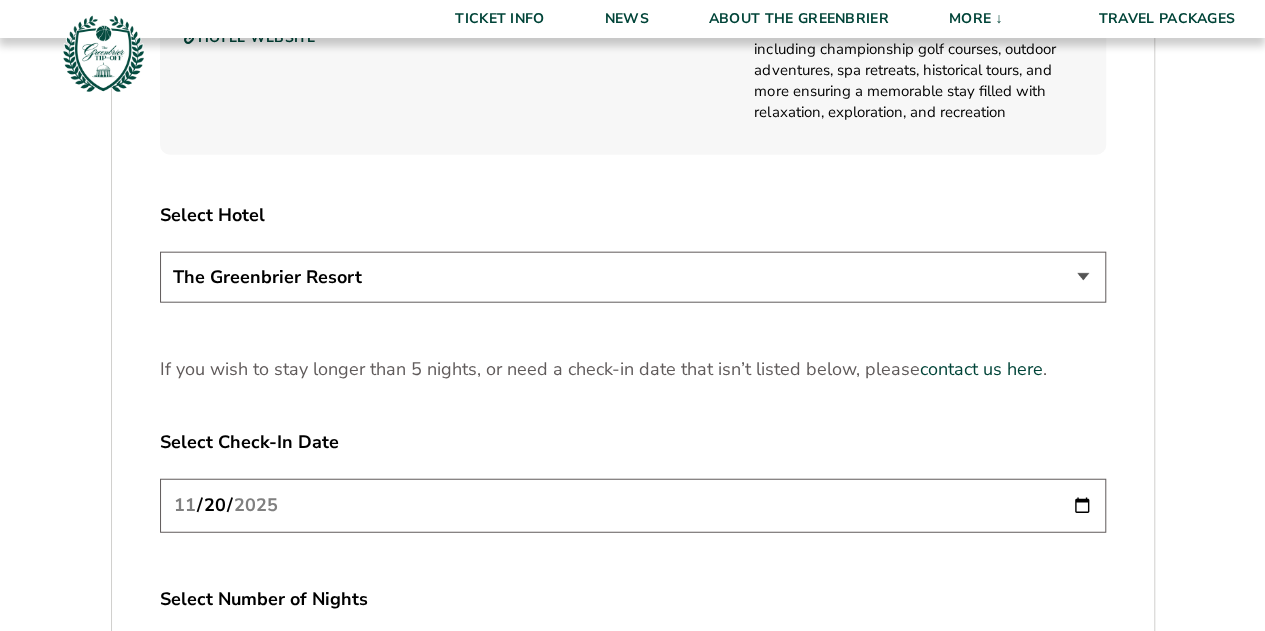 click on "The Greenbrier Resort" at bounding box center (633, 277) 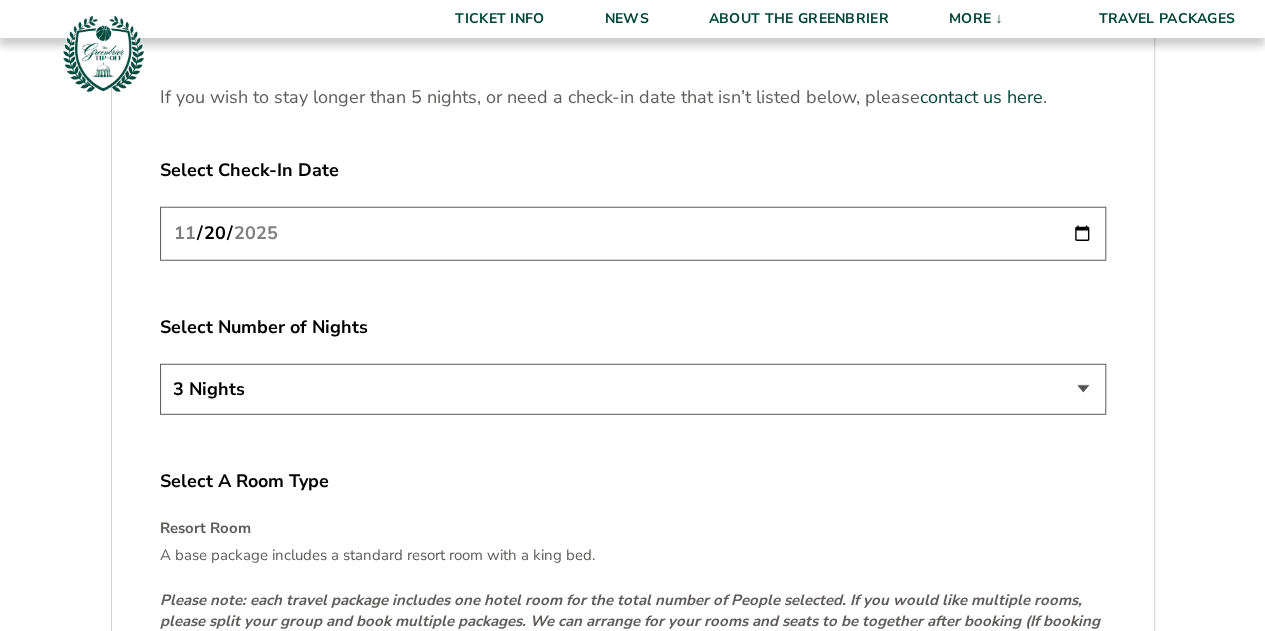 click on "2025-11-20" at bounding box center [633, 233] 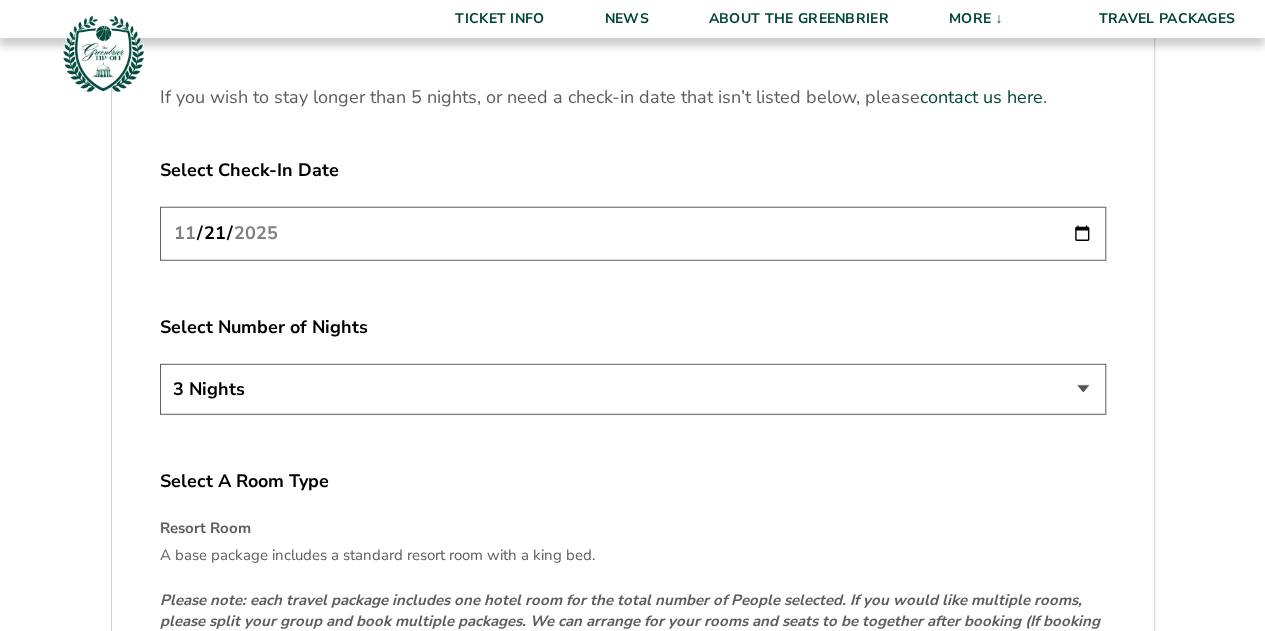 click on "3 Nights
4 Nights
5 Nights" at bounding box center (633, 389) 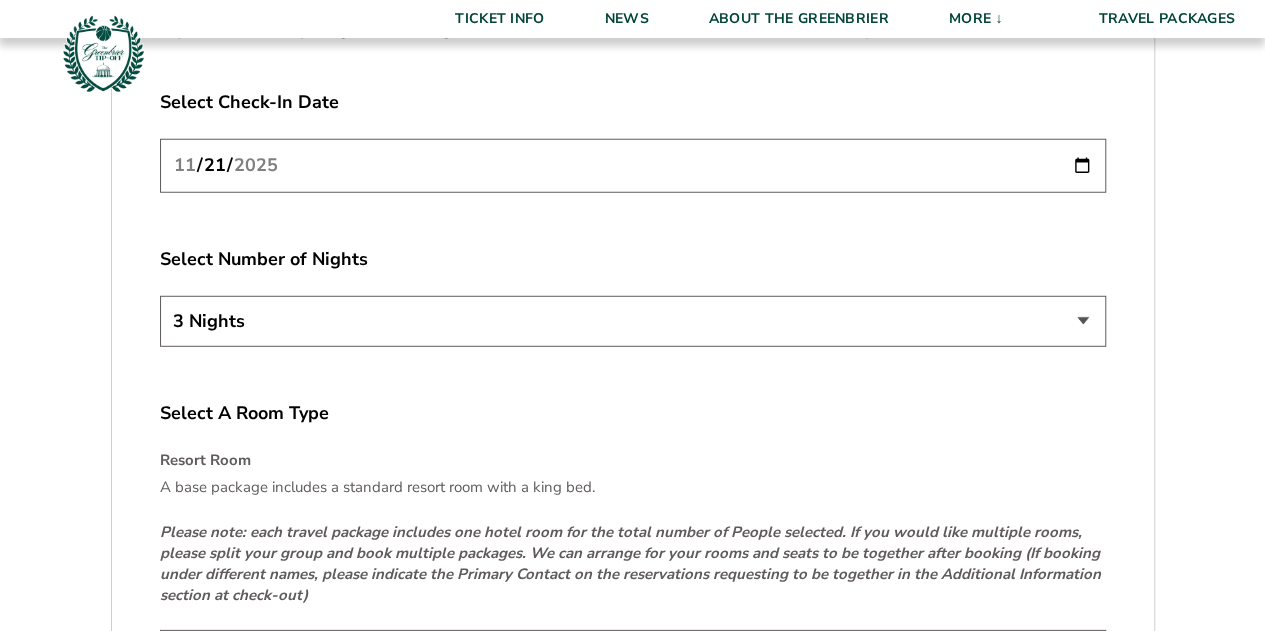 scroll, scrollTop: 2663, scrollLeft: 0, axis: vertical 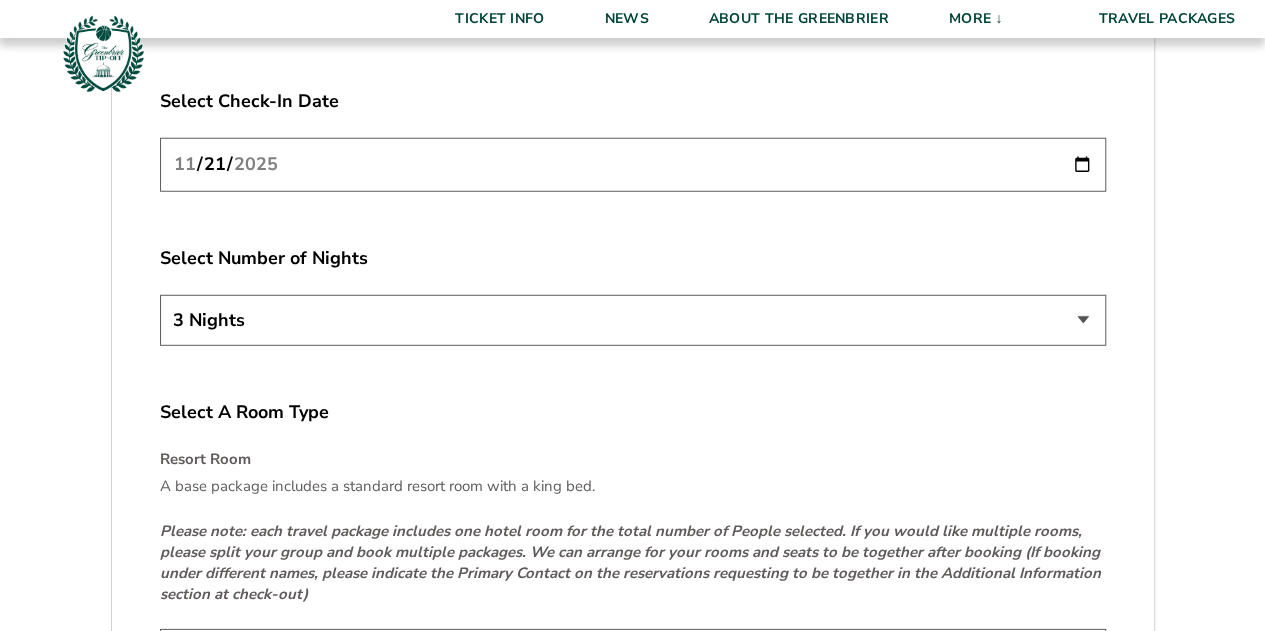 click on "3 Nights
4 Nights
5 Nights" at bounding box center [633, 320] 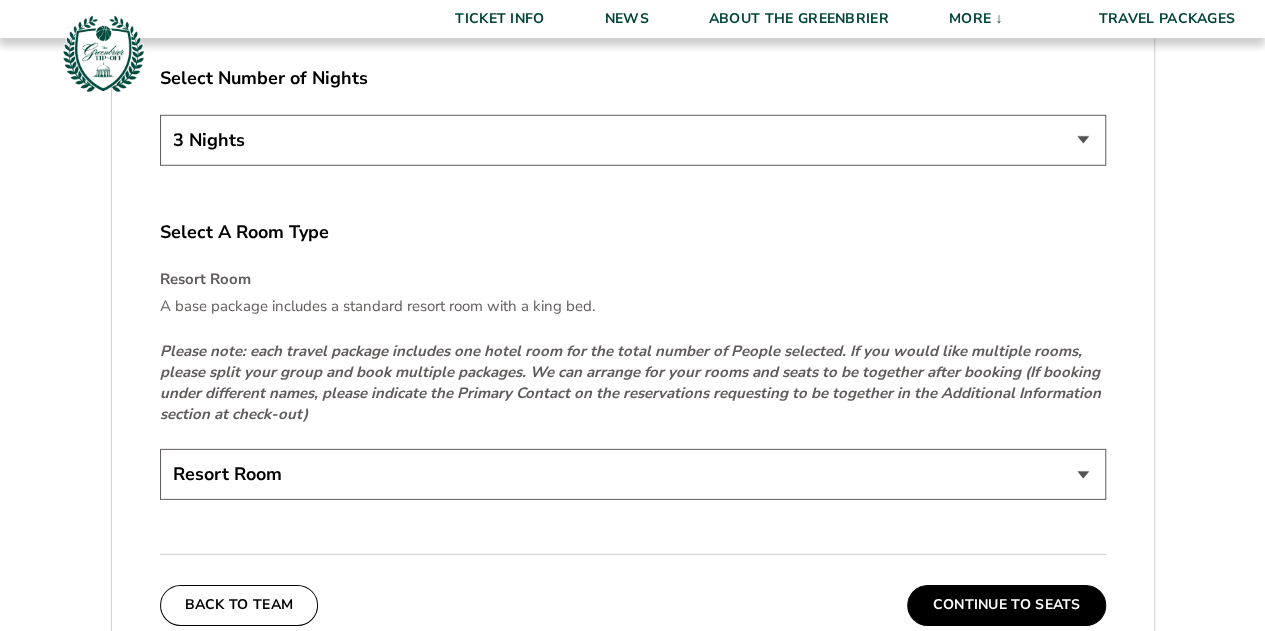 scroll, scrollTop: 2865, scrollLeft: 0, axis: vertical 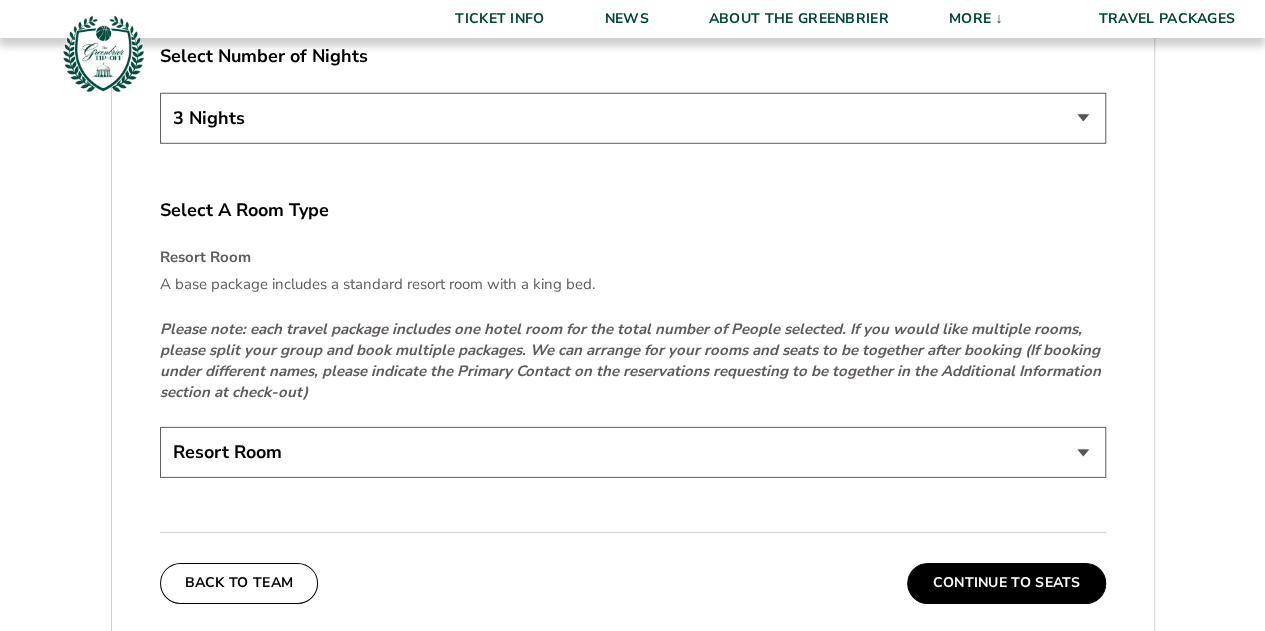 click on "Resort Room" at bounding box center [633, 452] 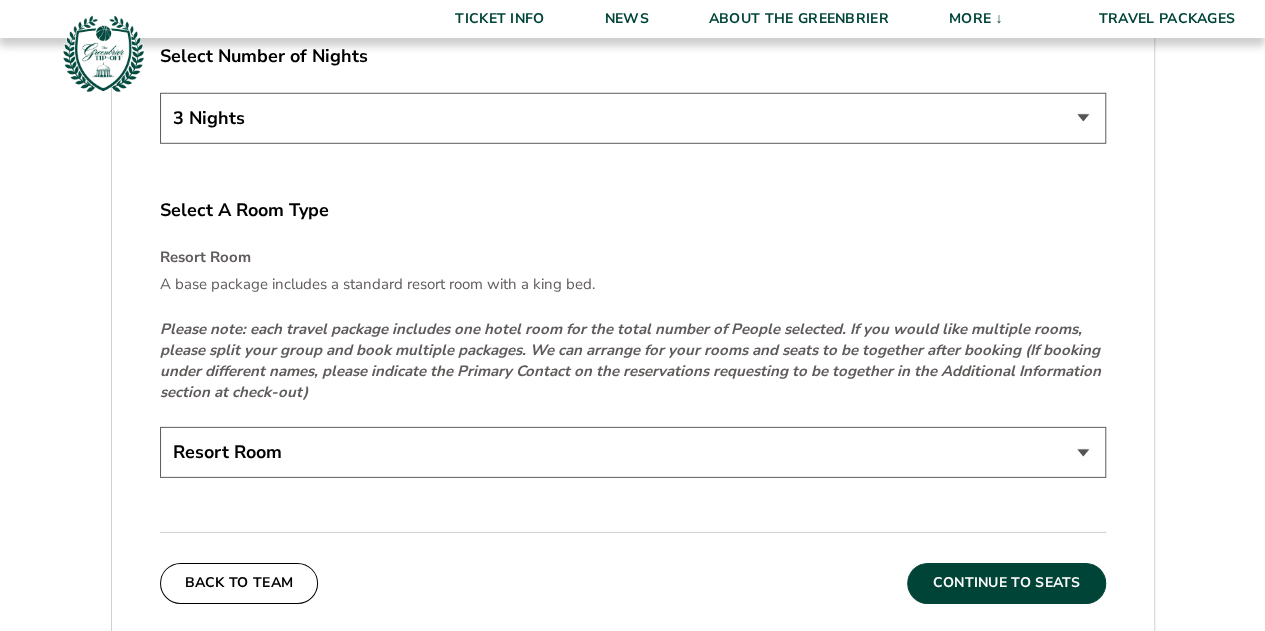 click on "Continue To Seats" at bounding box center [1006, 583] 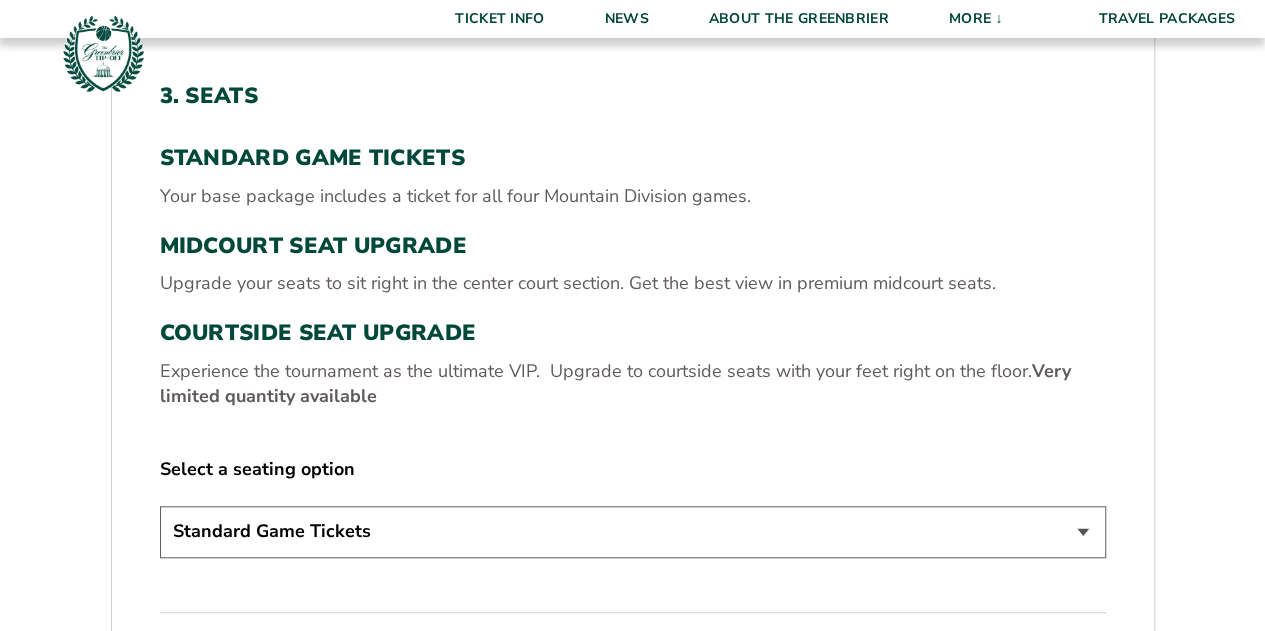 scroll, scrollTop: 684, scrollLeft: 0, axis: vertical 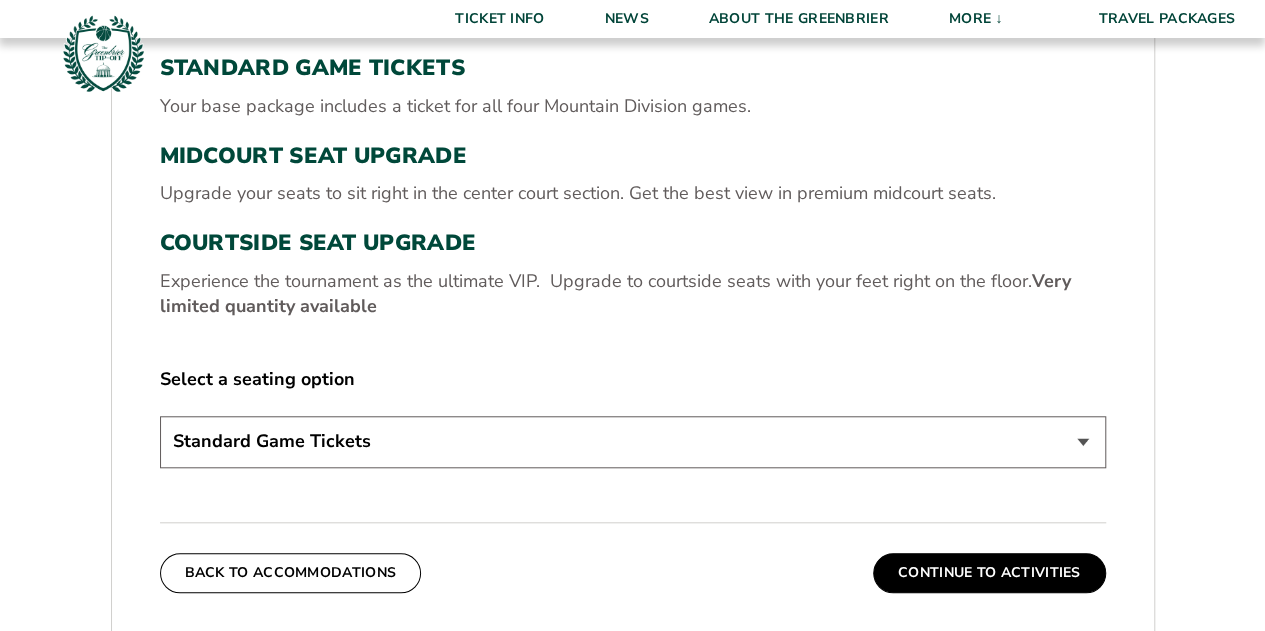 click on "Standard Game Tickets
Midcourt Seat Upgrade (+$130 per person)
Courtside Seat Upgrade (+$590 per person)" at bounding box center (633, 441) 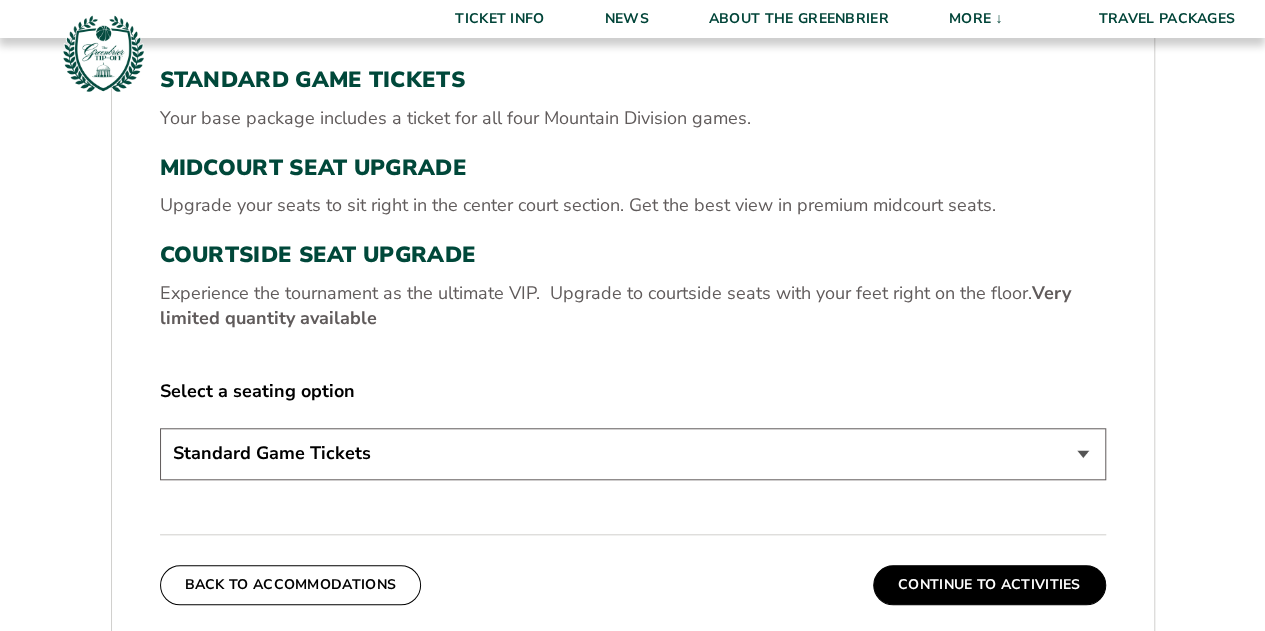 scroll, scrollTop: 674, scrollLeft: 0, axis: vertical 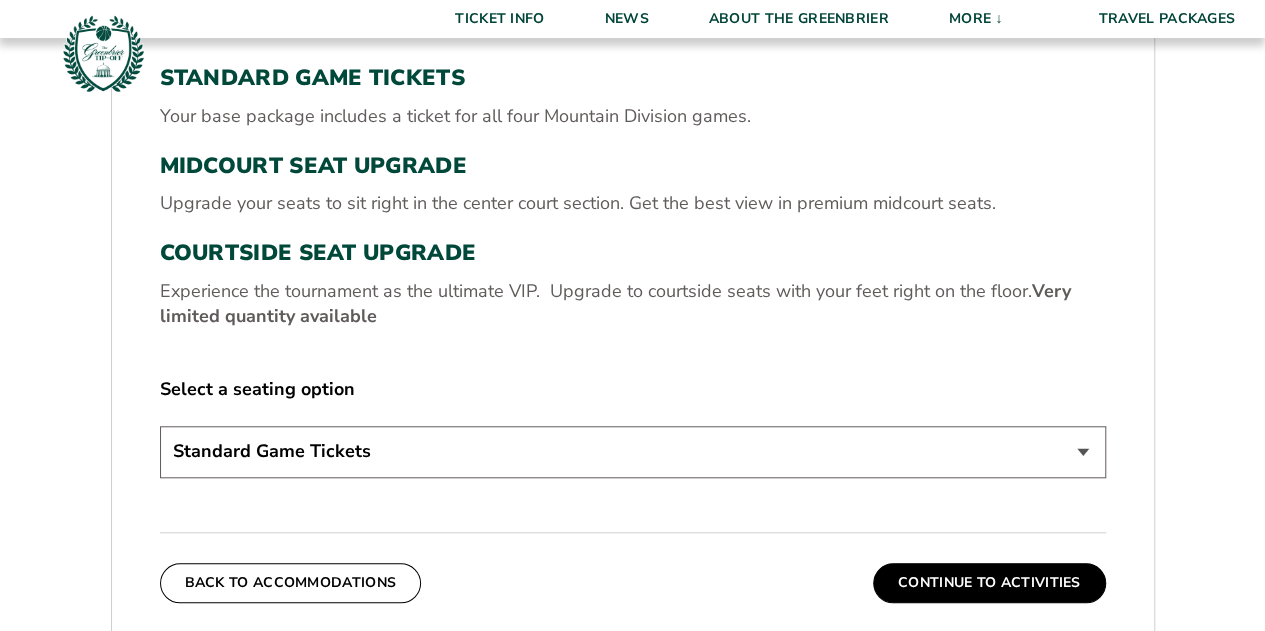 click on "Standard Game Tickets
Midcourt Seat Upgrade (+$130 per person)
Courtside Seat Upgrade (+$590 per person)" at bounding box center [633, 451] 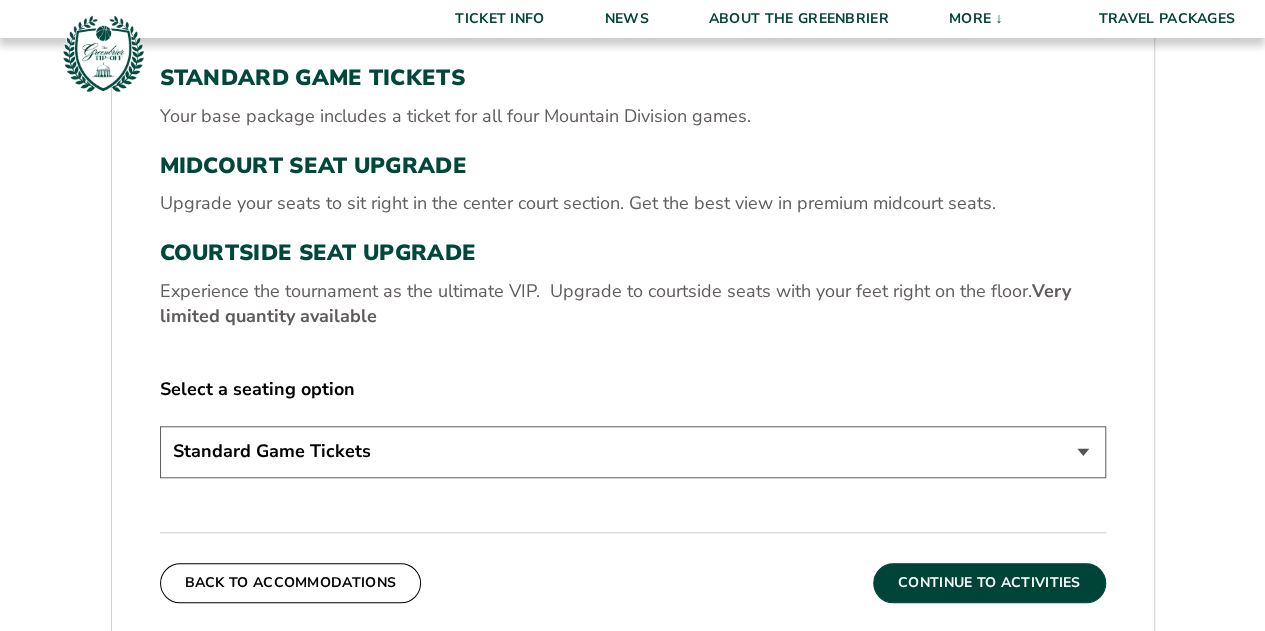 click on "Continue To Activities" at bounding box center [989, 583] 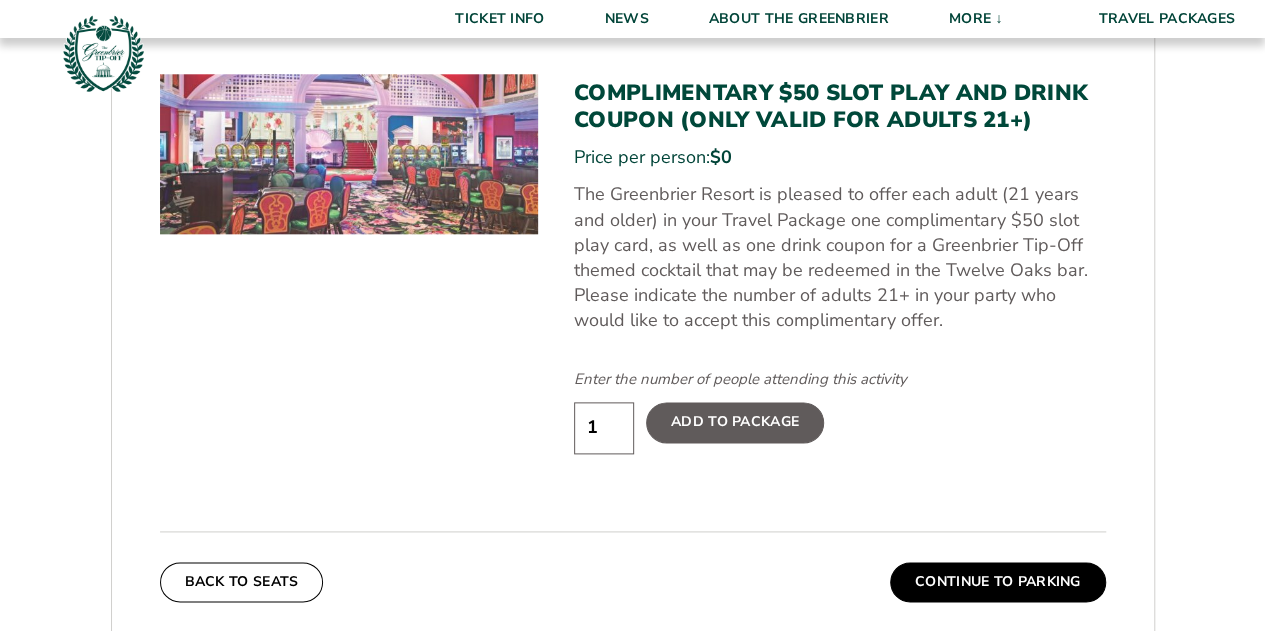 scroll, scrollTop: 1188, scrollLeft: 0, axis: vertical 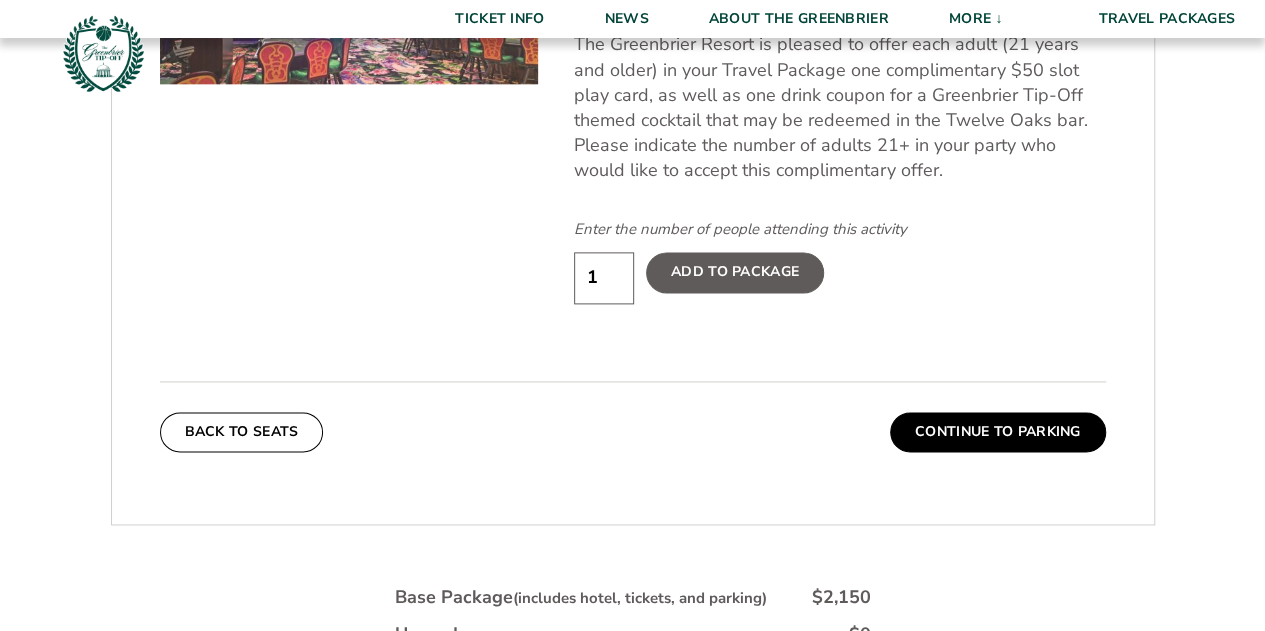 click on "1" at bounding box center [604, 277] 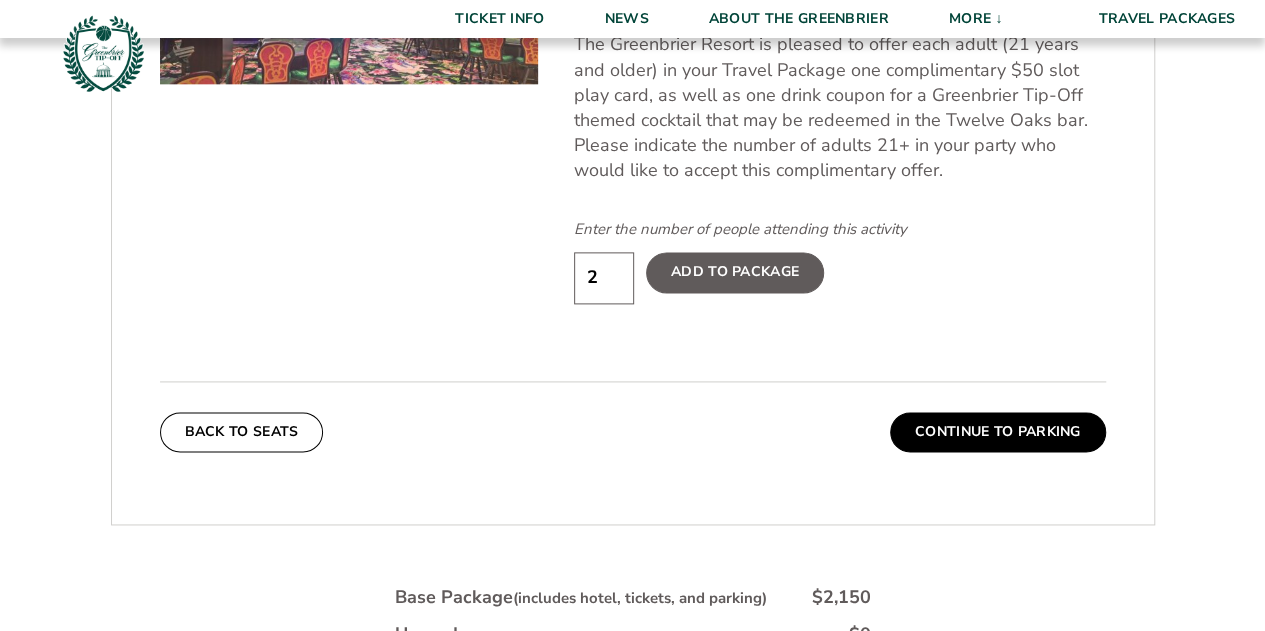type on "2" 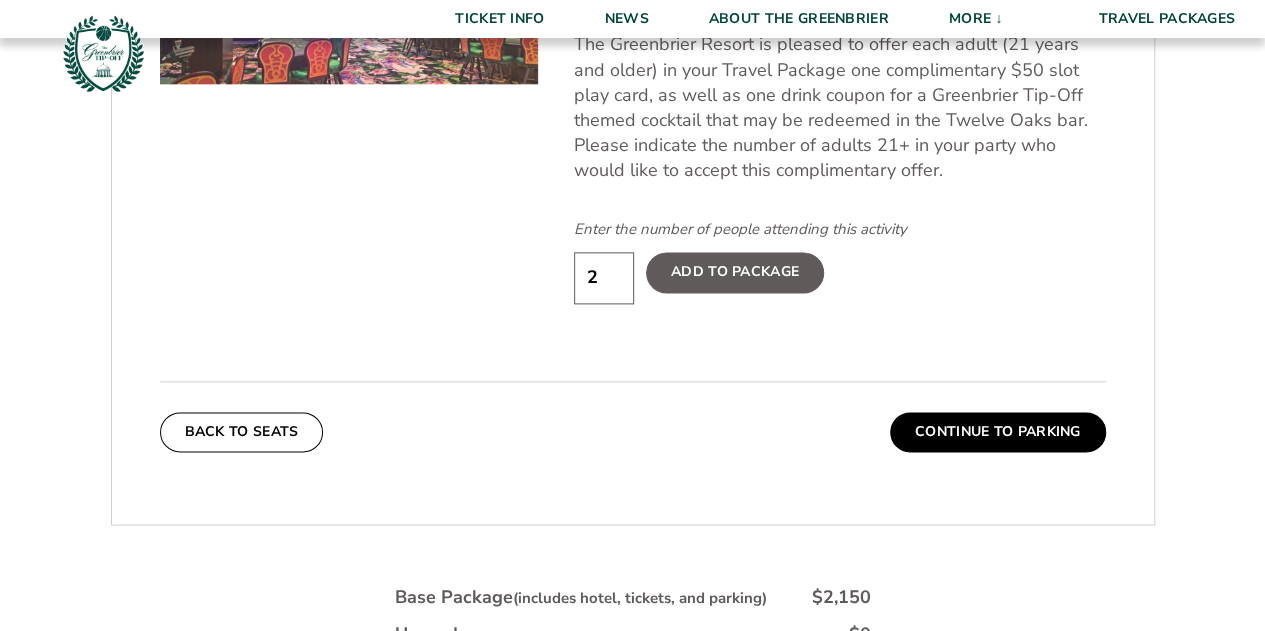 click on "Add To Package" at bounding box center (735, 272) 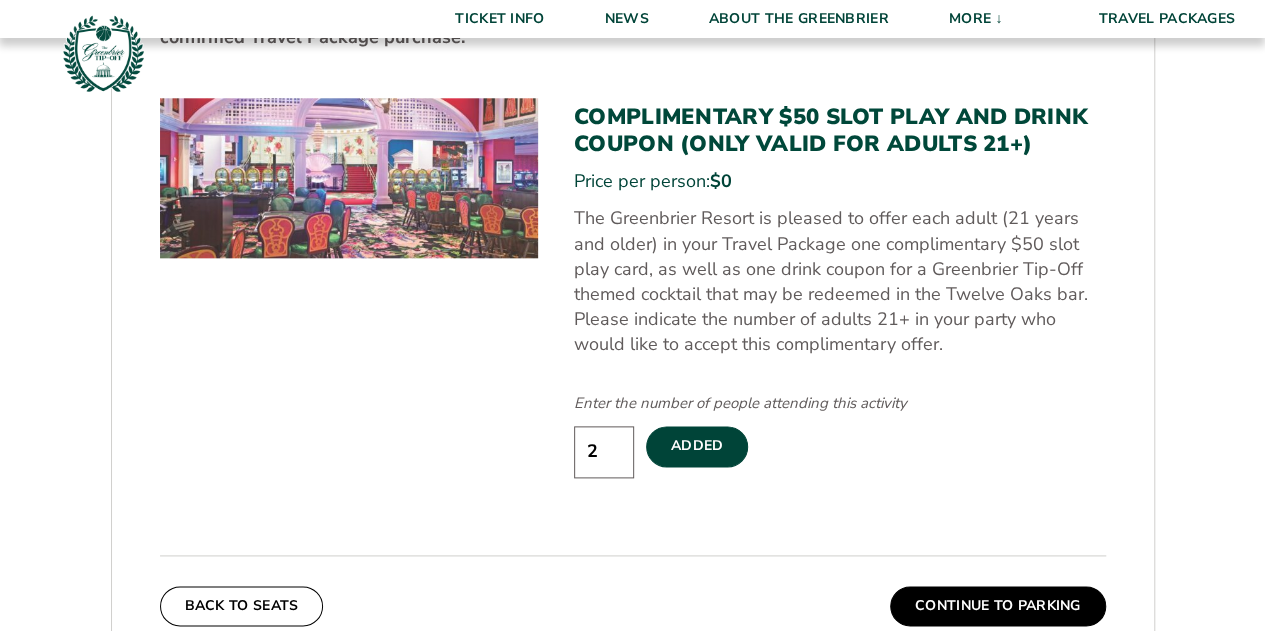 scroll, scrollTop: 1014, scrollLeft: 0, axis: vertical 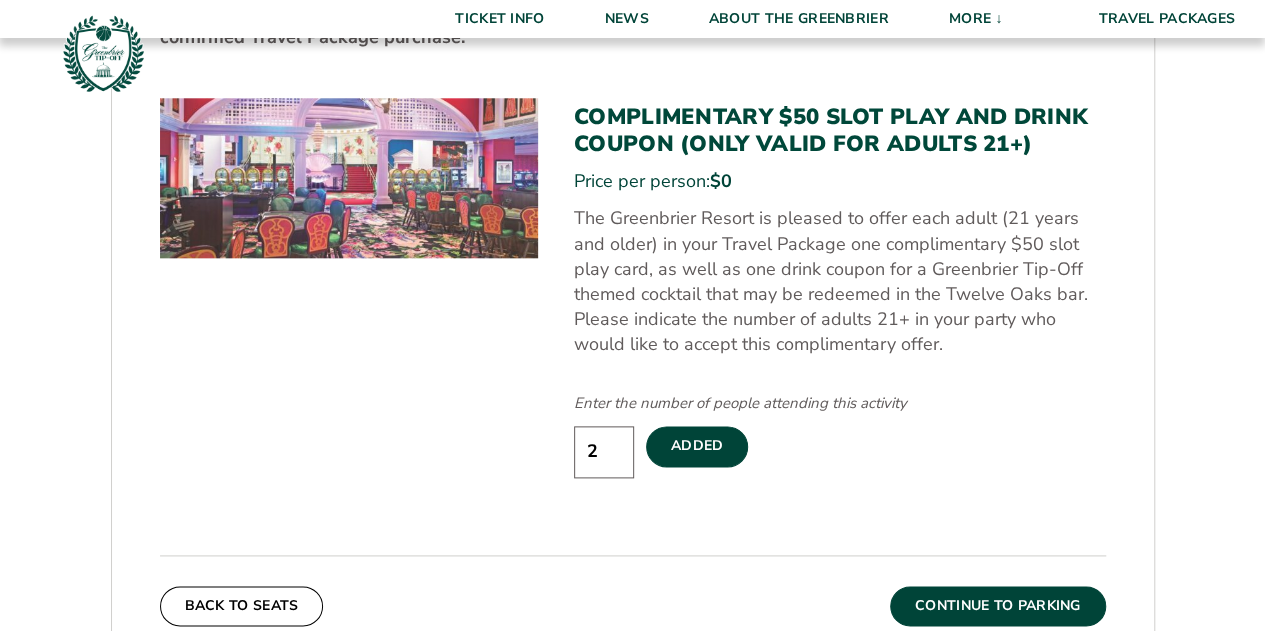 click on "Continue To Parking" at bounding box center (998, 606) 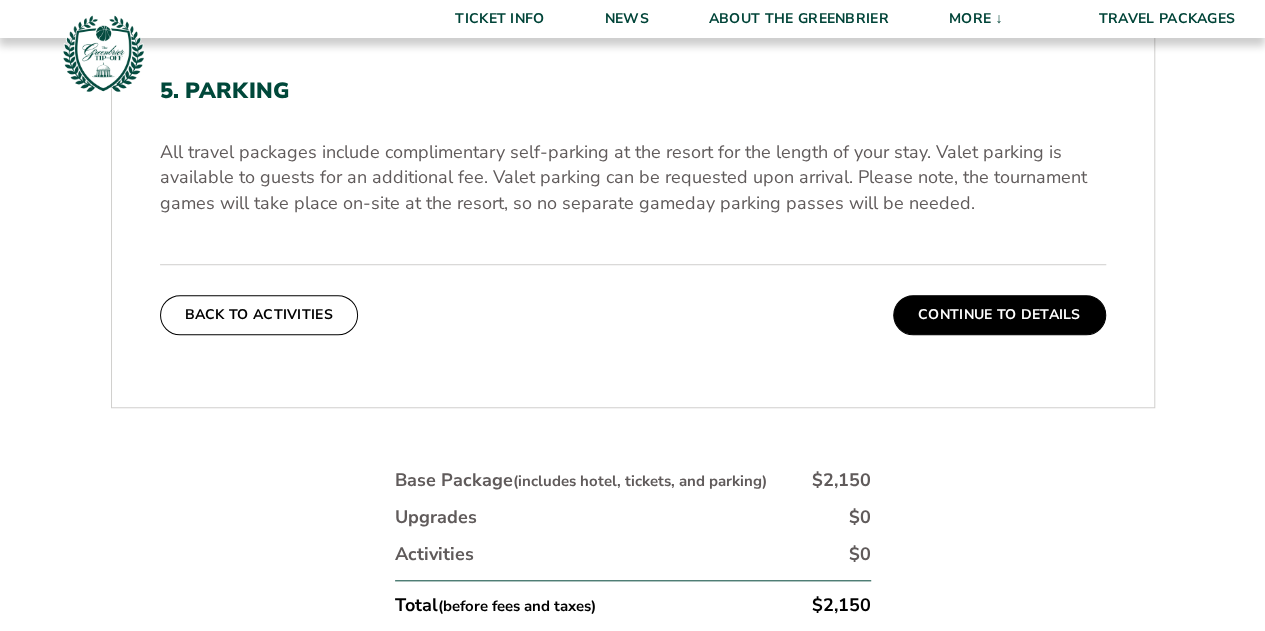 scroll, scrollTop: 598, scrollLeft: 0, axis: vertical 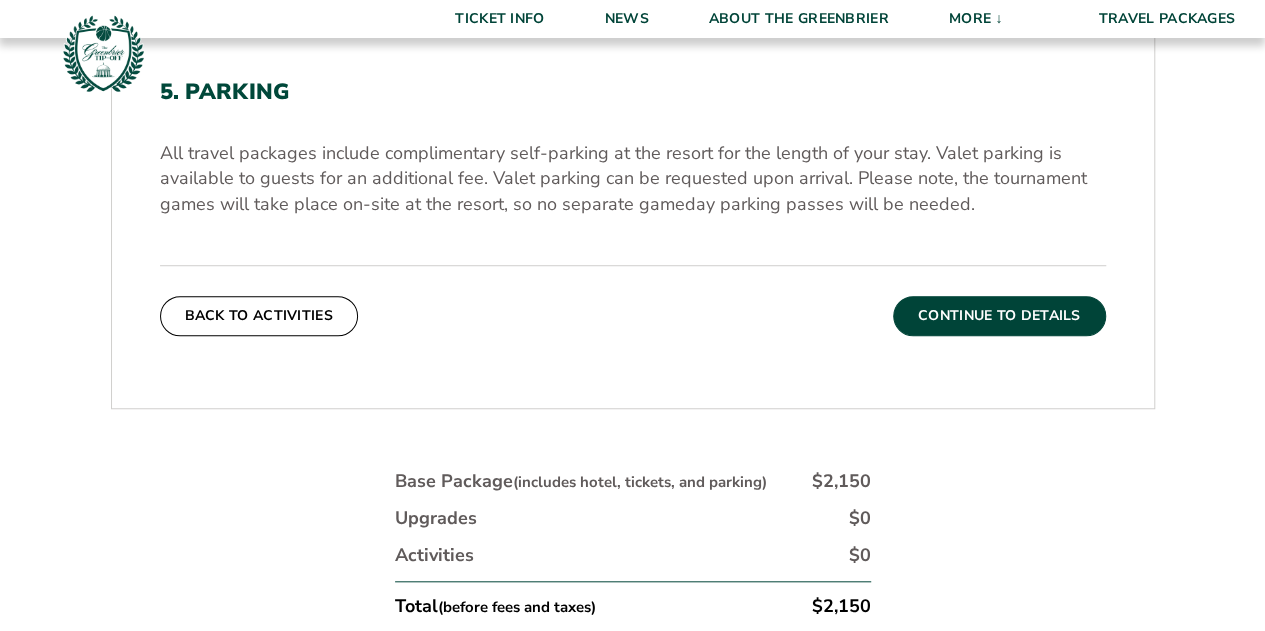 click on "Continue To Details" at bounding box center (999, 316) 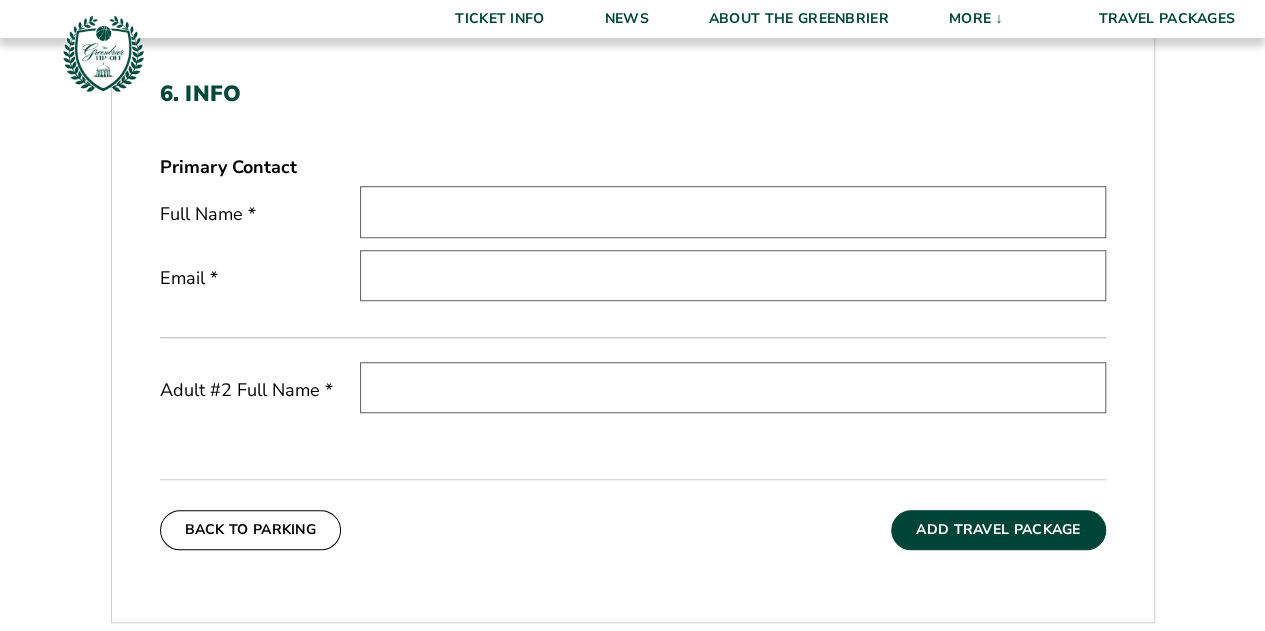 scroll, scrollTop: 595, scrollLeft: 0, axis: vertical 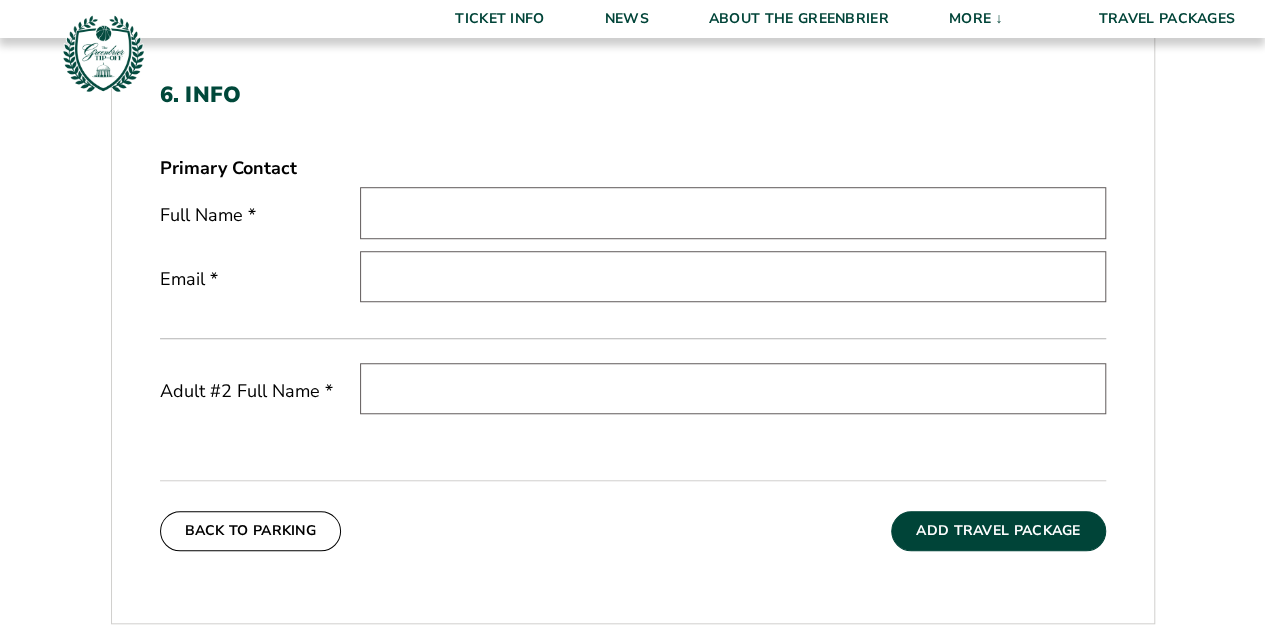 click at bounding box center [733, 212] 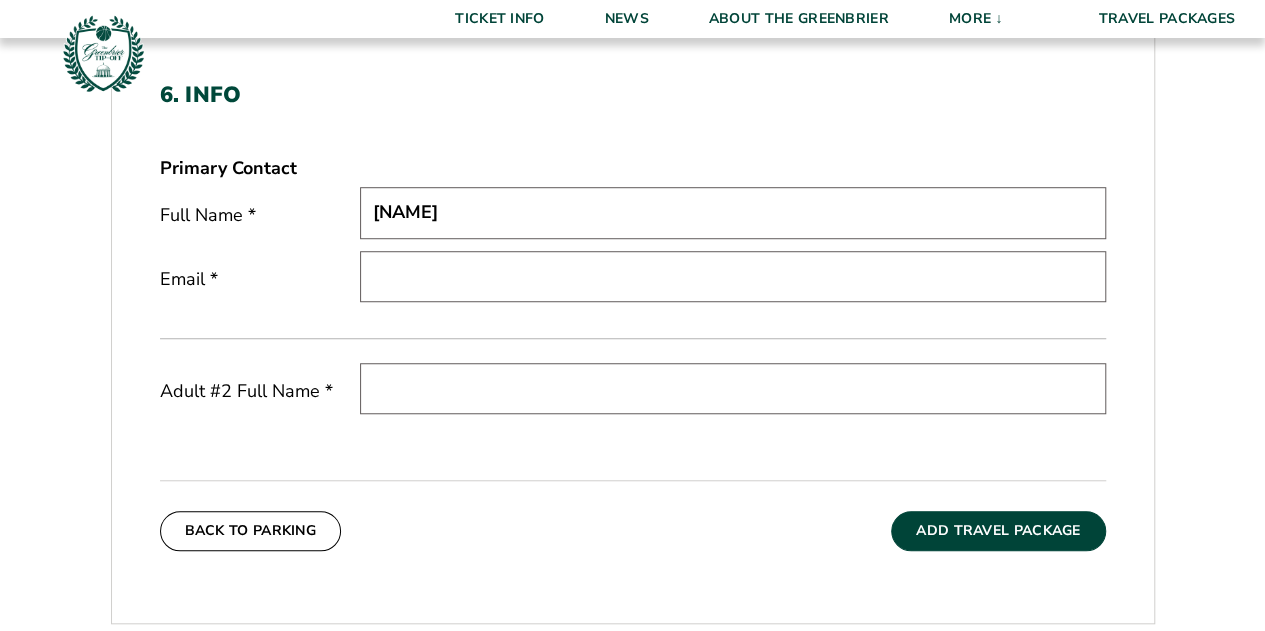 type on "knollpeyt@gmail.com" 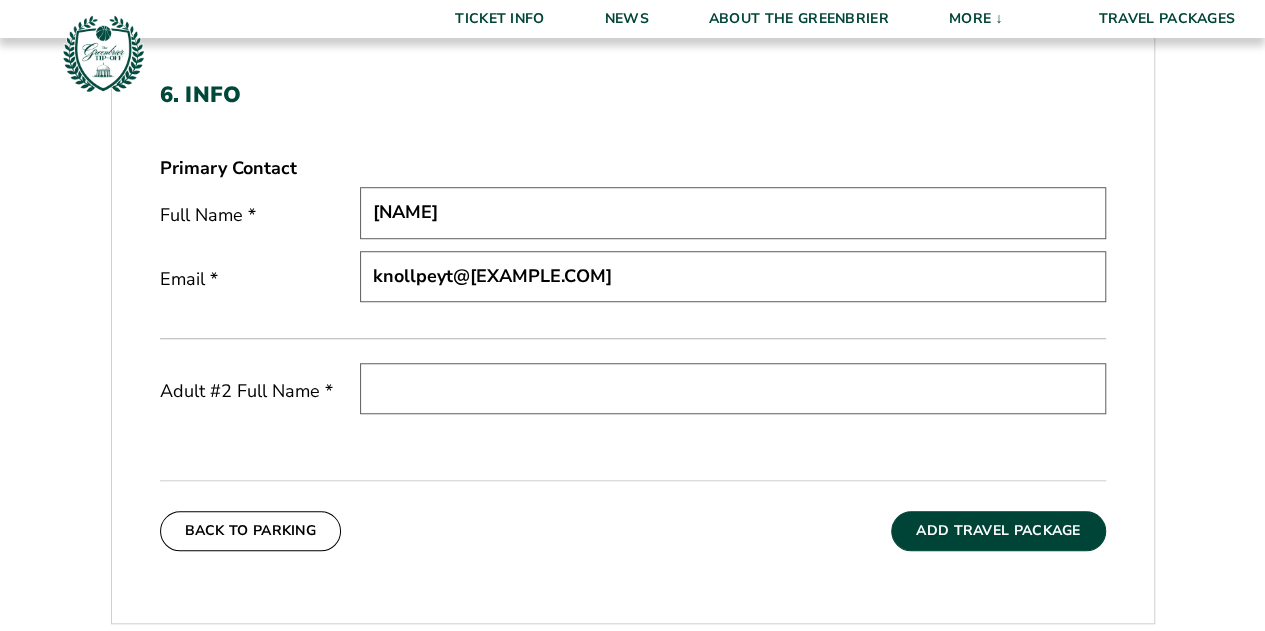 click at bounding box center (733, 388) 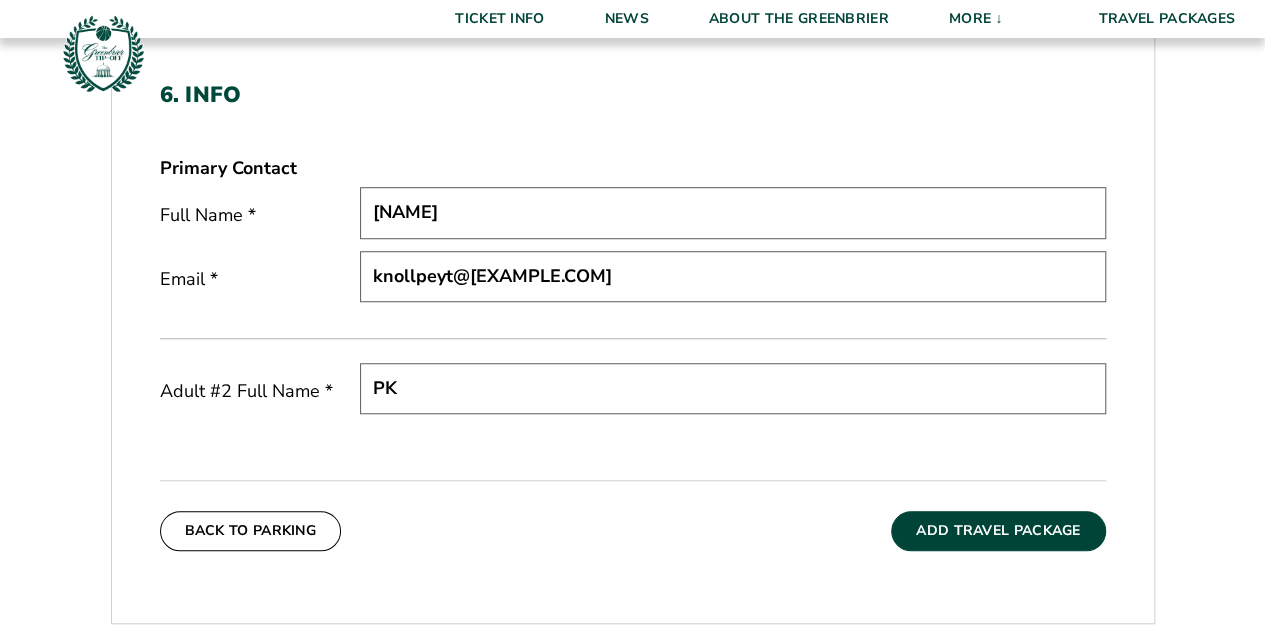 type on "PK" 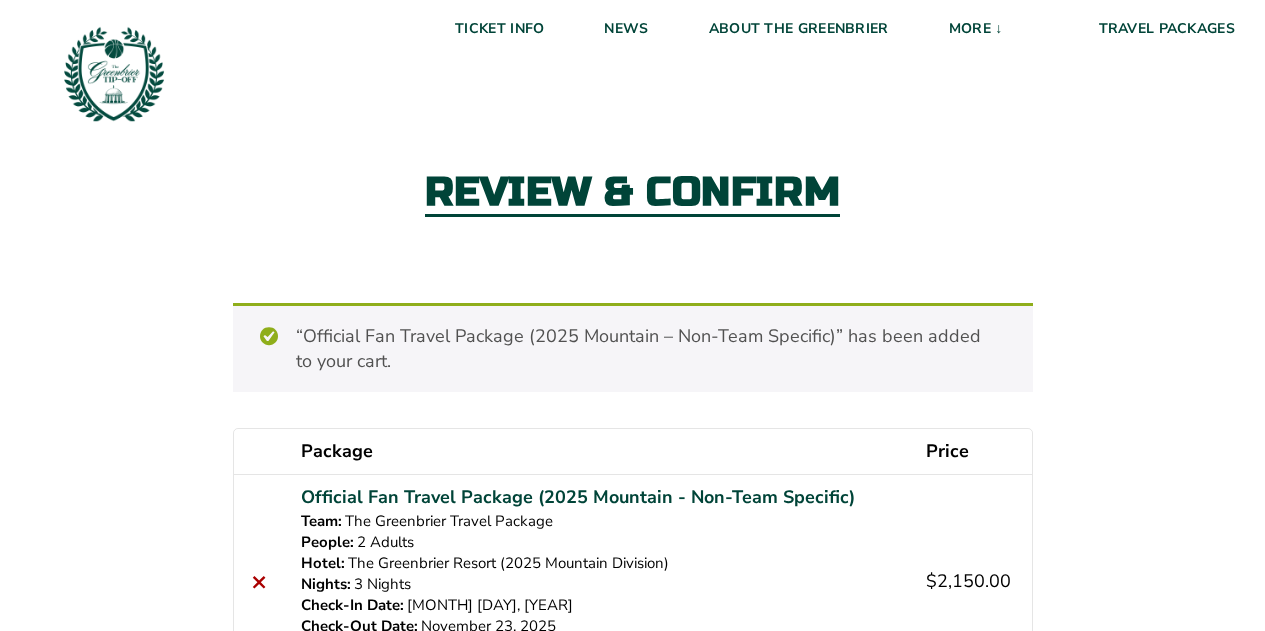 scroll, scrollTop: 0, scrollLeft: 0, axis: both 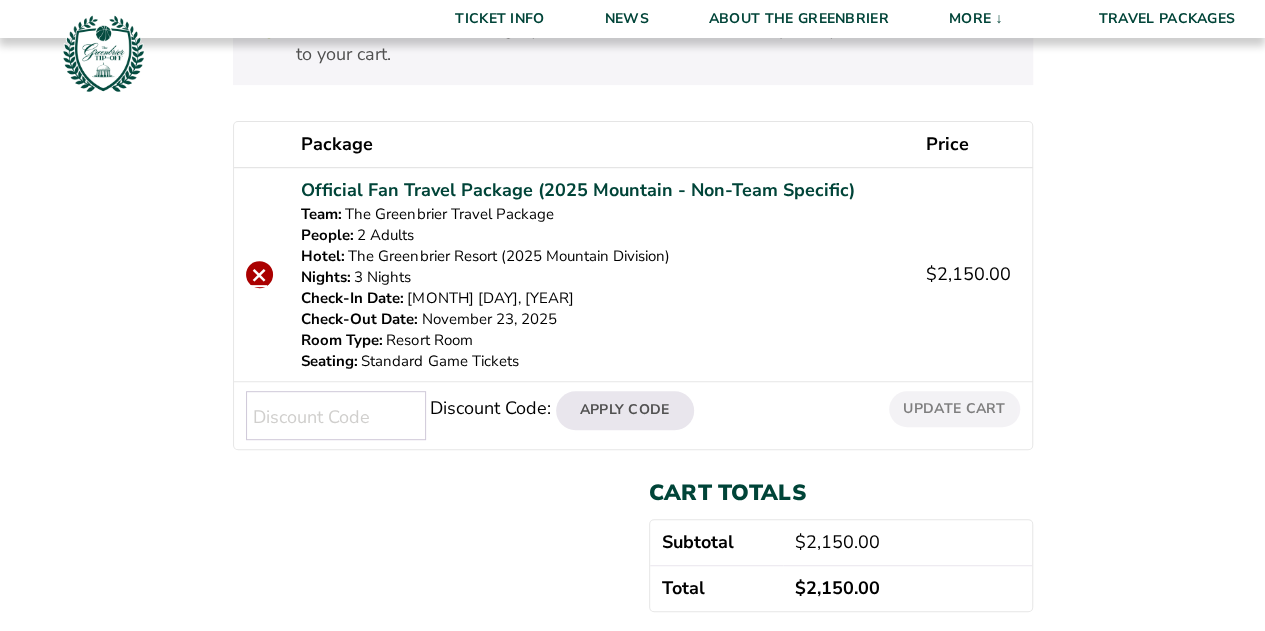click on "×" at bounding box center [259, 274] 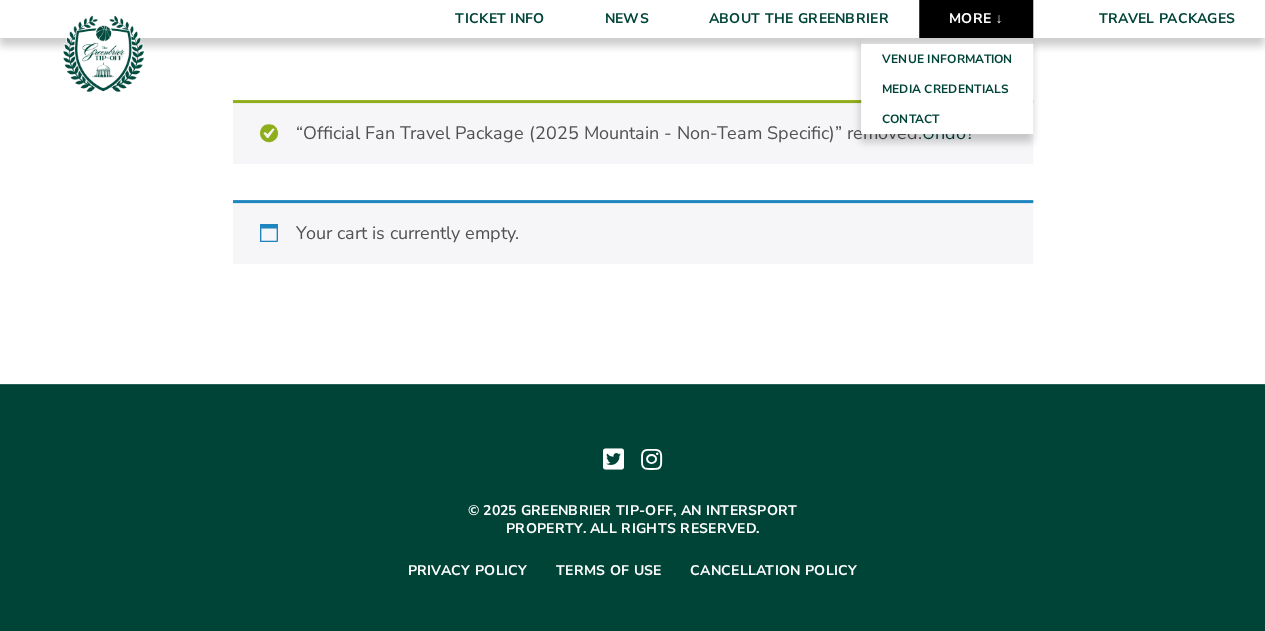 scroll, scrollTop: 202, scrollLeft: 0, axis: vertical 